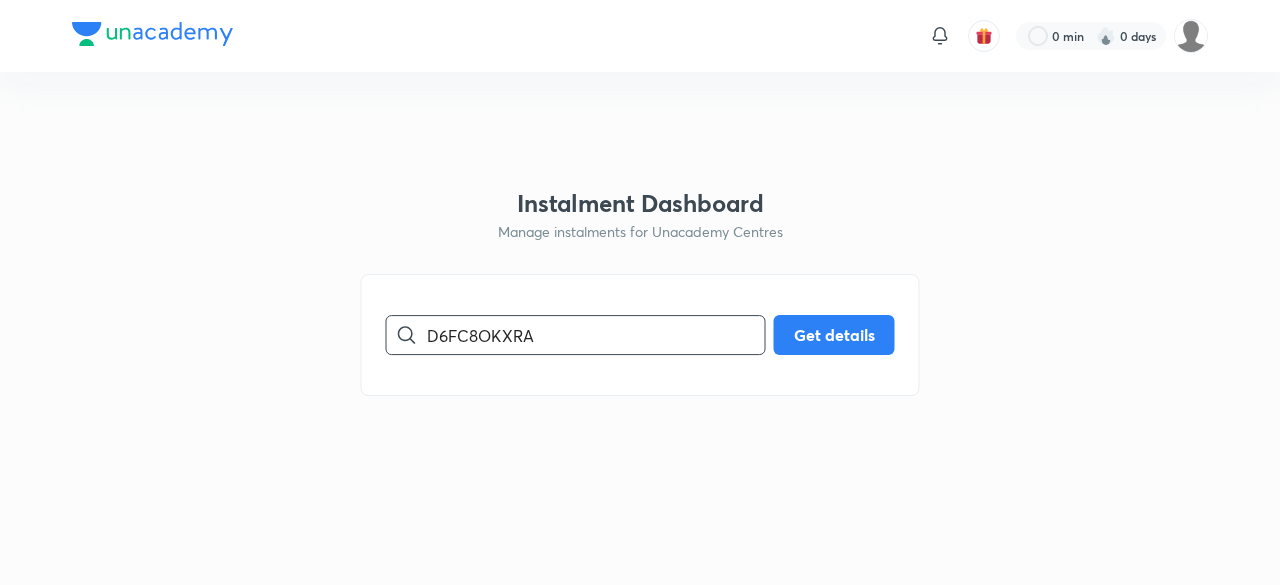 scroll, scrollTop: 0, scrollLeft: 0, axis: both 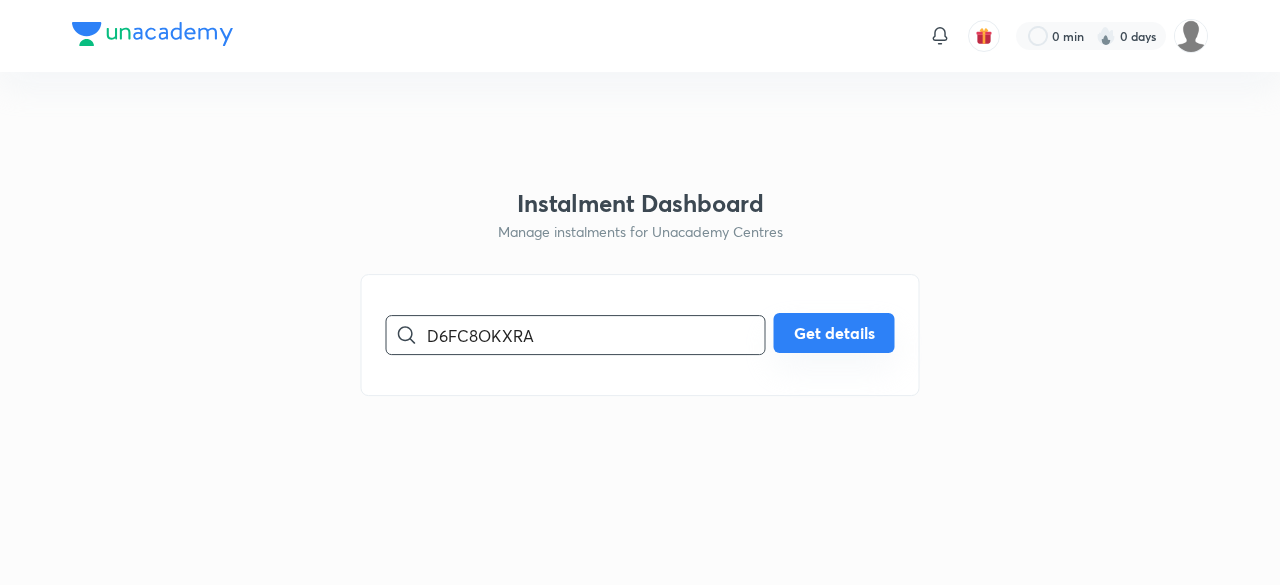type on "D6FC8OKXRA" 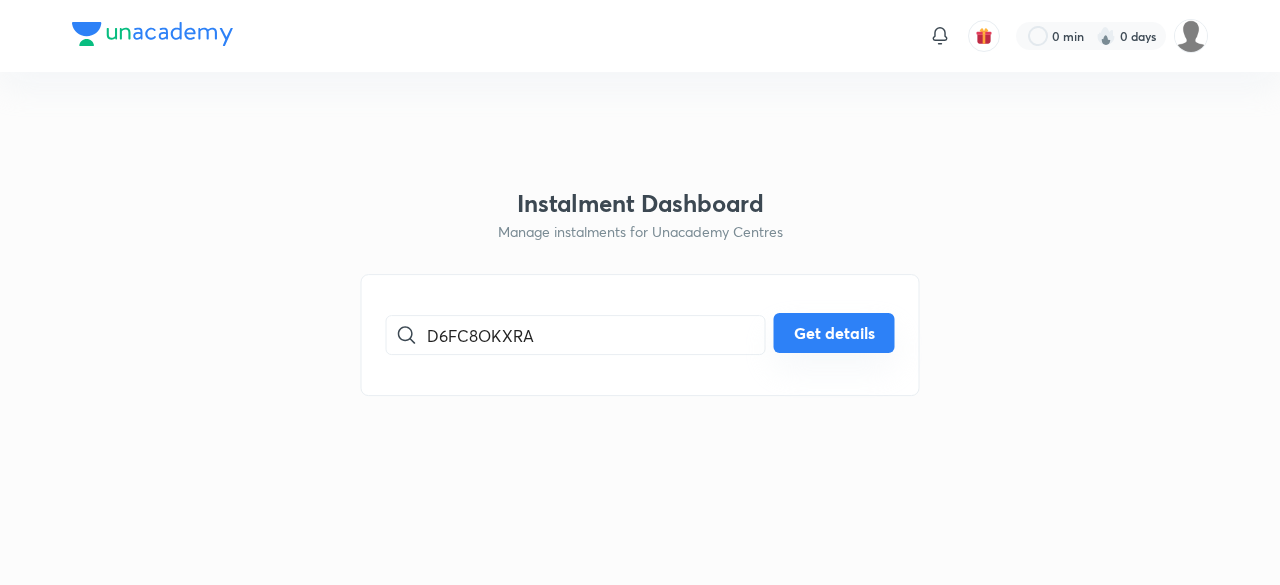 click on "Get details" at bounding box center (834, 333) 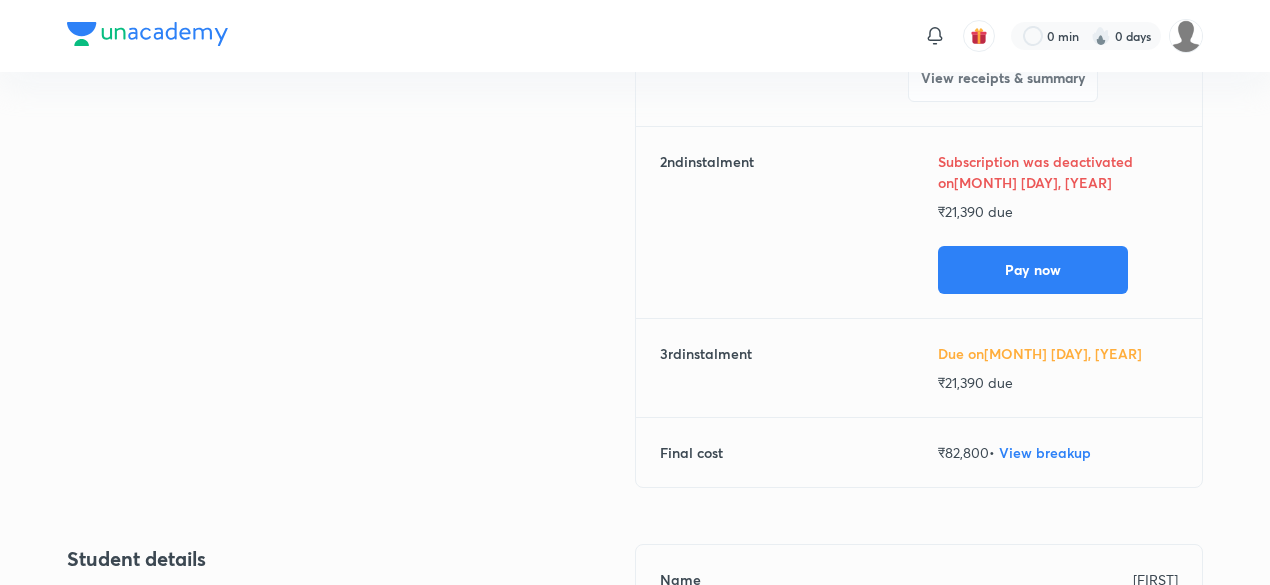 scroll, scrollTop: 384, scrollLeft: 0, axis: vertical 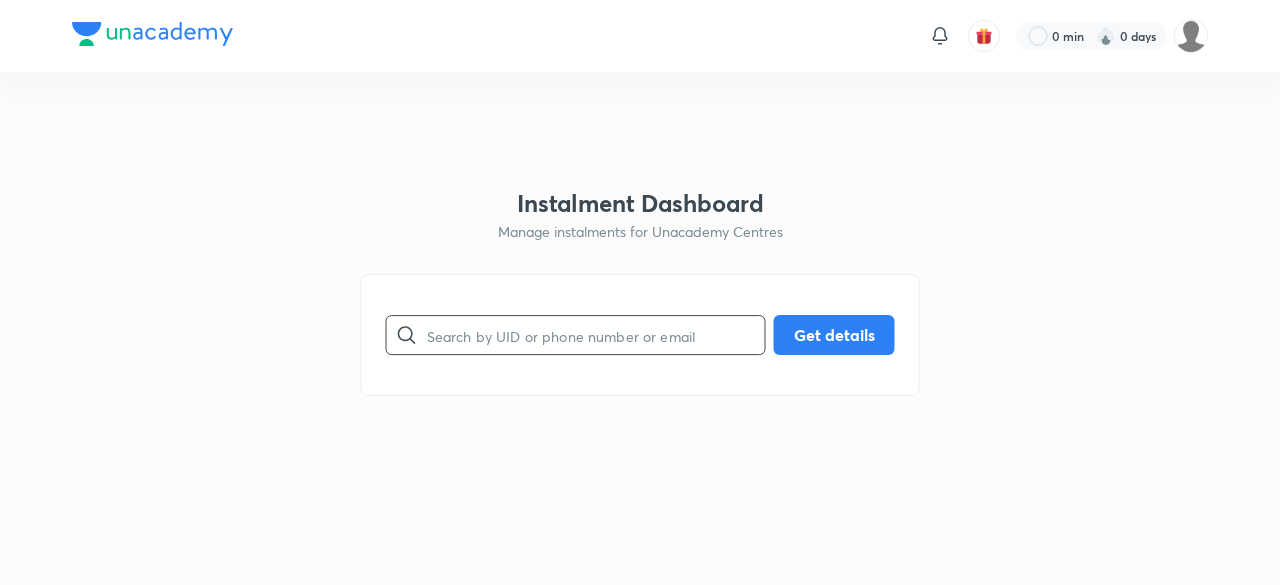 click at bounding box center (596, 335) 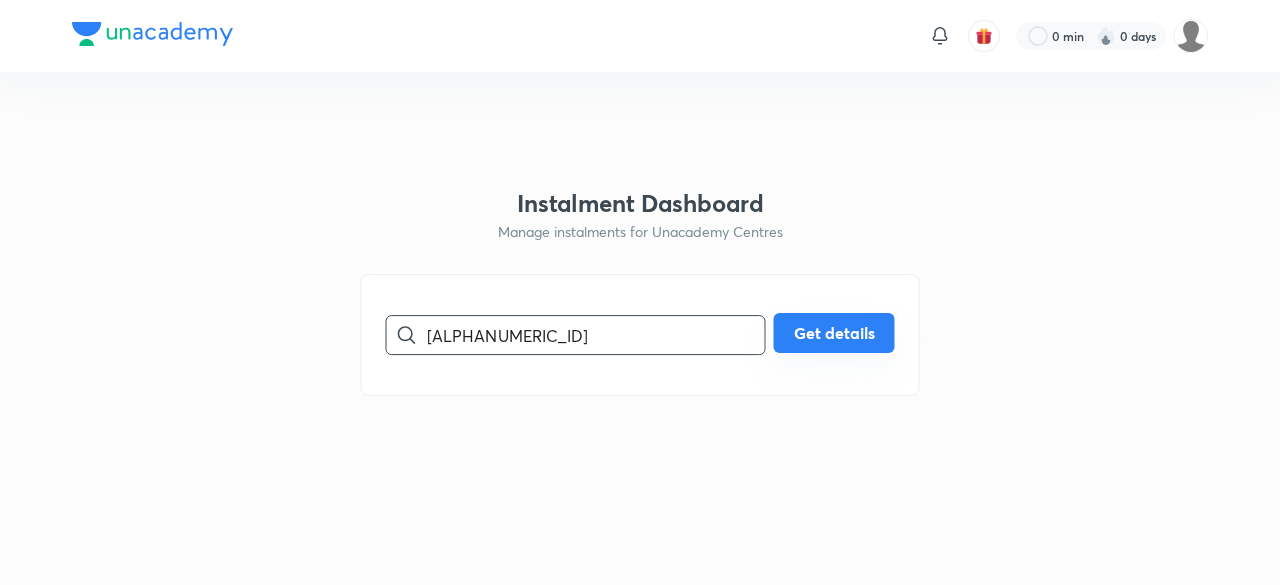 type on "[ALPHANUMERIC_ID]" 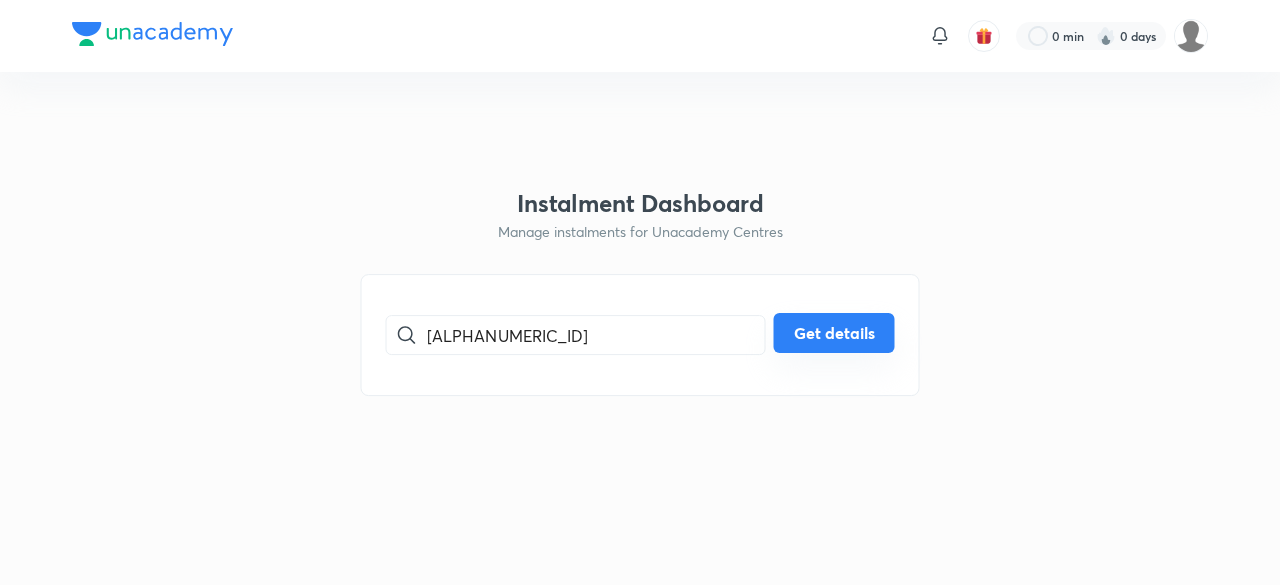 click on "Get details" at bounding box center (834, 333) 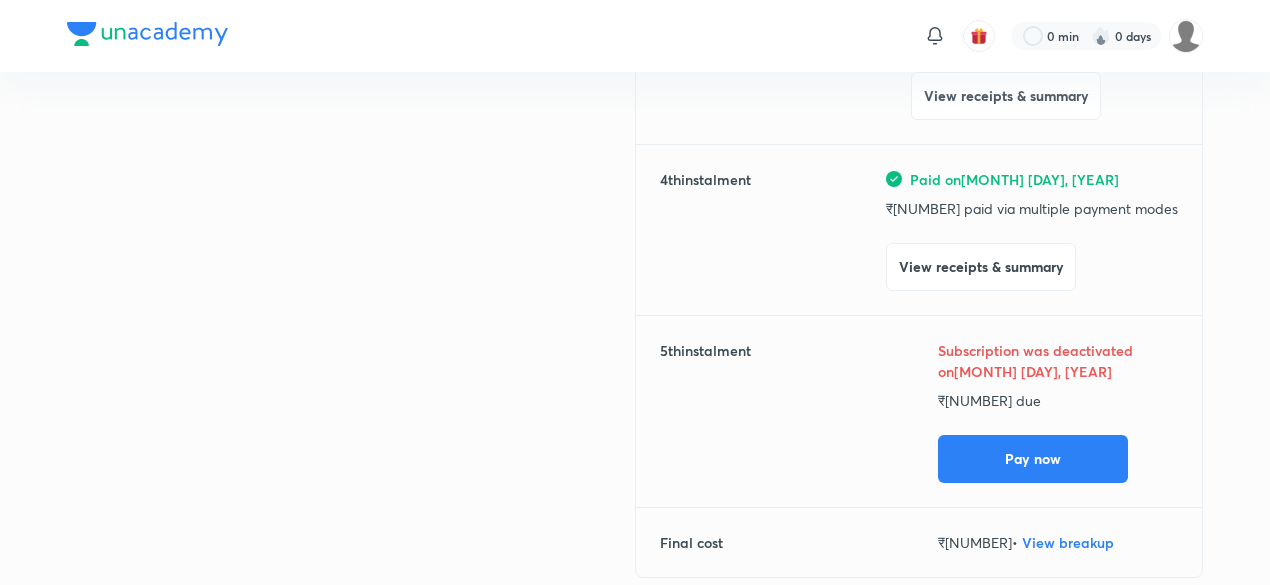 scroll, scrollTop: 730, scrollLeft: 0, axis: vertical 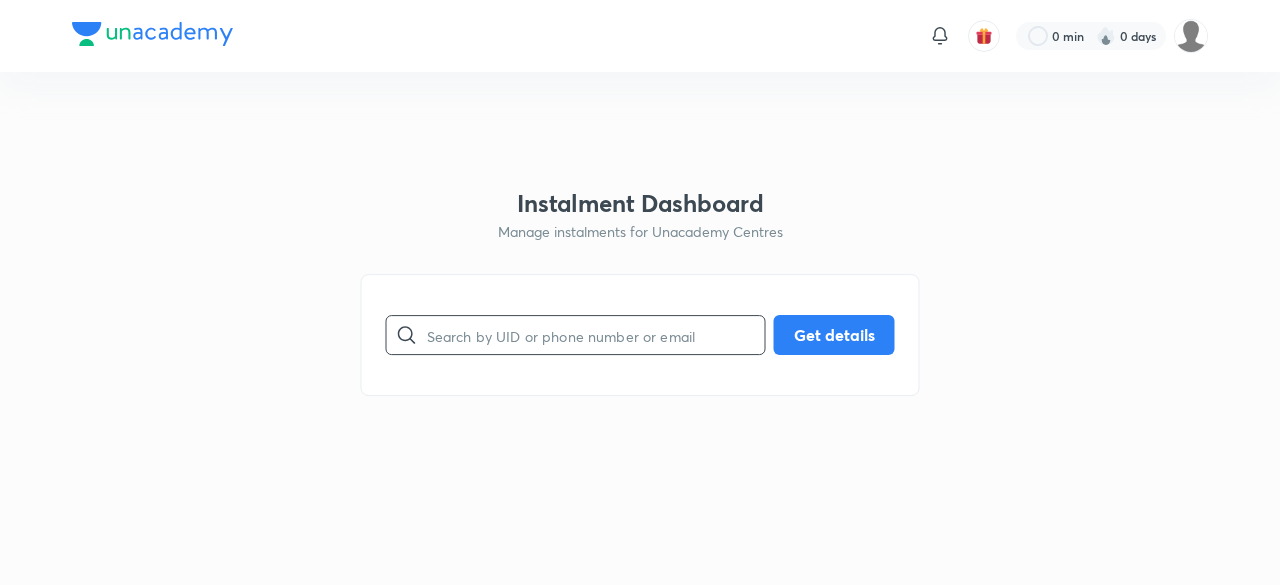 click at bounding box center [596, 335] 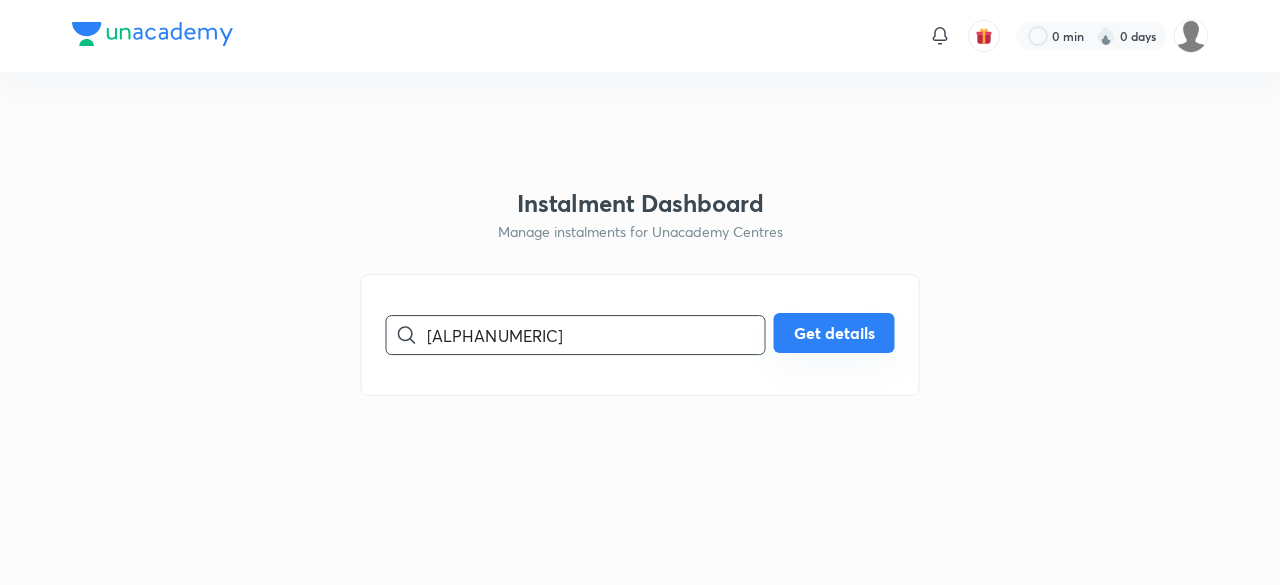 type on "8KXVQ3P983" 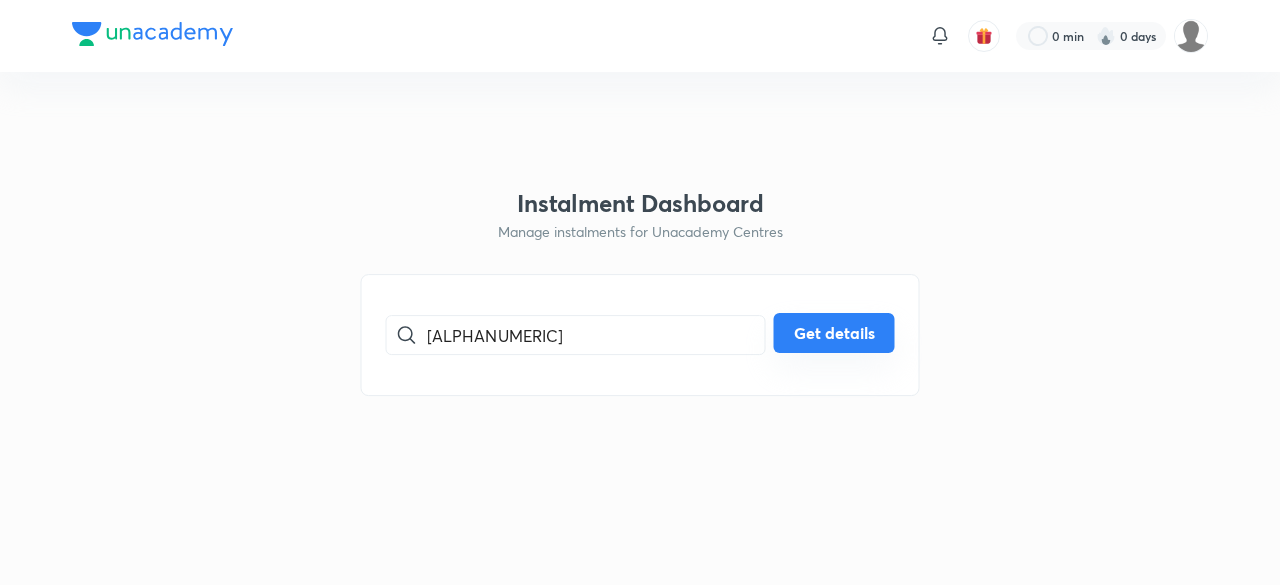 click on "Get details" at bounding box center [834, 333] 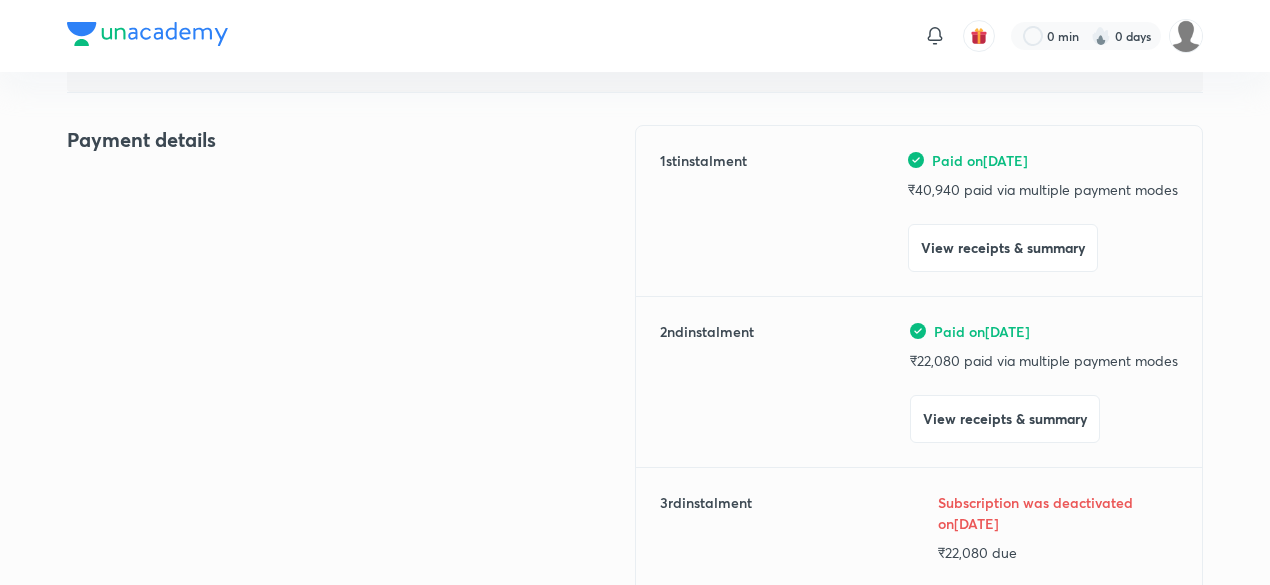 scroll, scrollTop: 0, scrollLeft: 0, axis: both 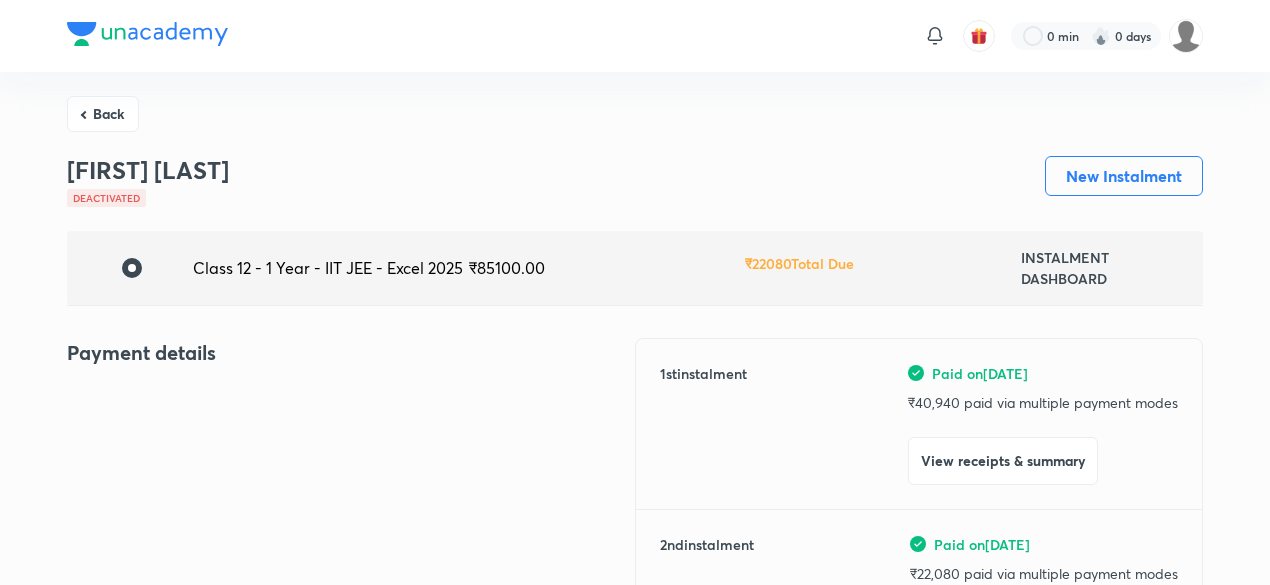 click on "Payment details" at bounding box center (351, 353) 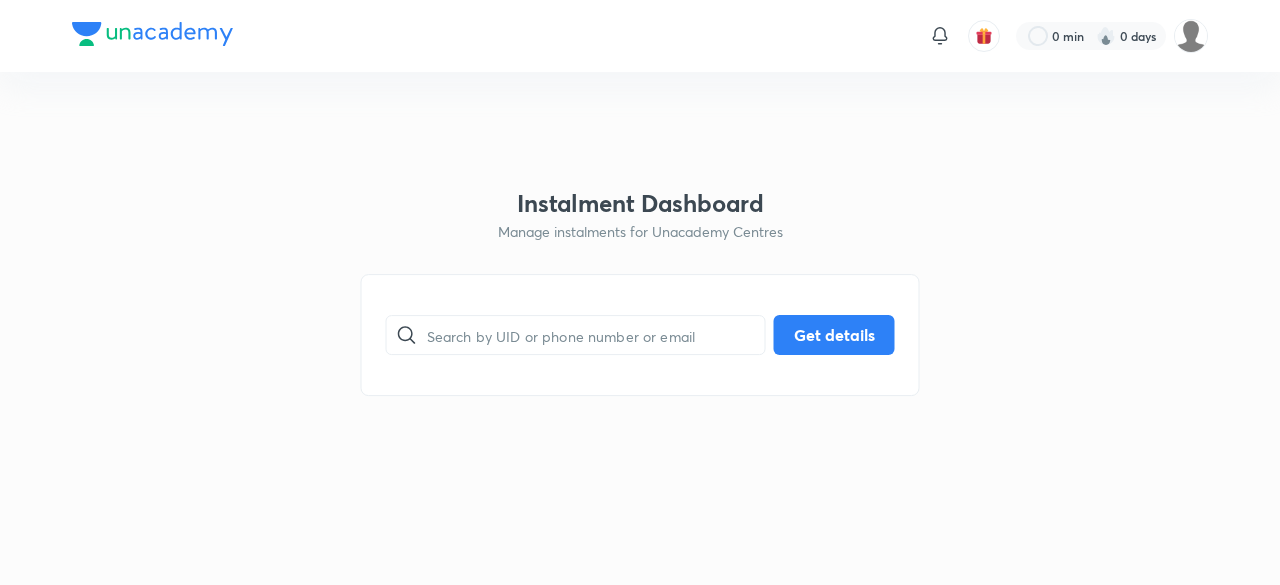 scroll, scrollTop: 0, scrollLeft: 0, axis: both 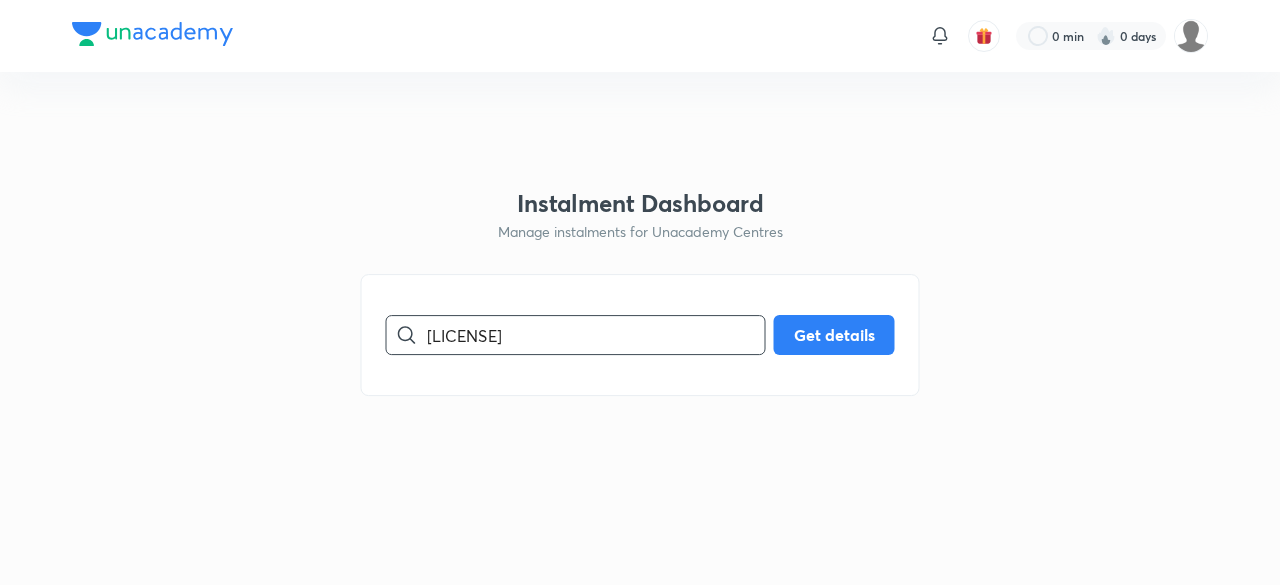 type on "[LICENSE]" 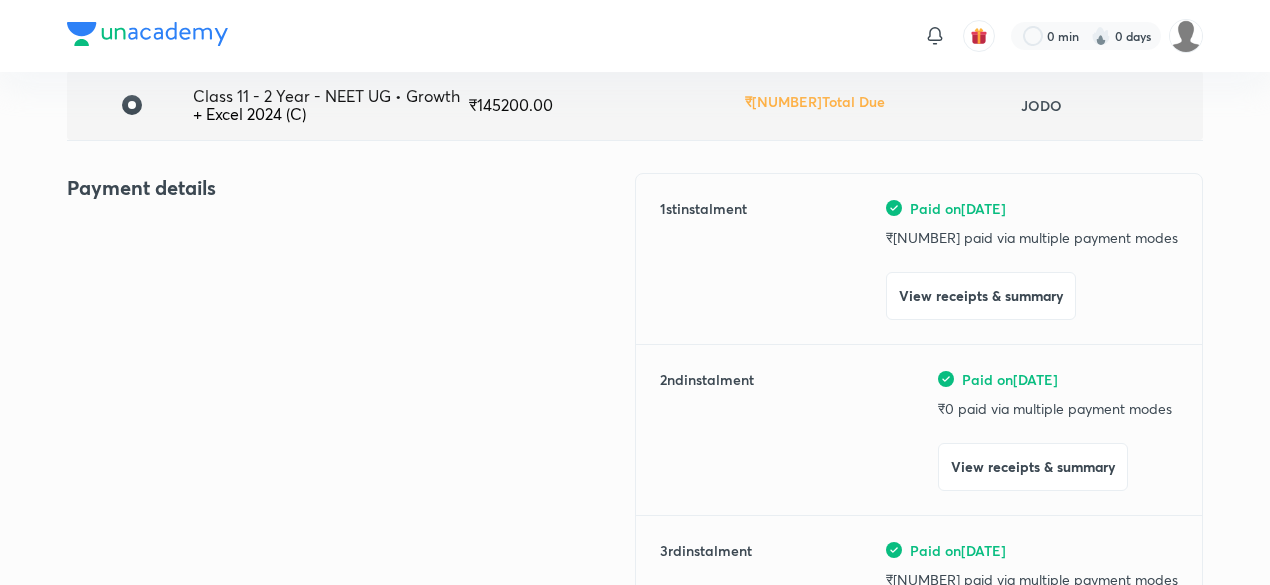 scroll, scrollTop: 0, scrollLeft: 0, axis: both 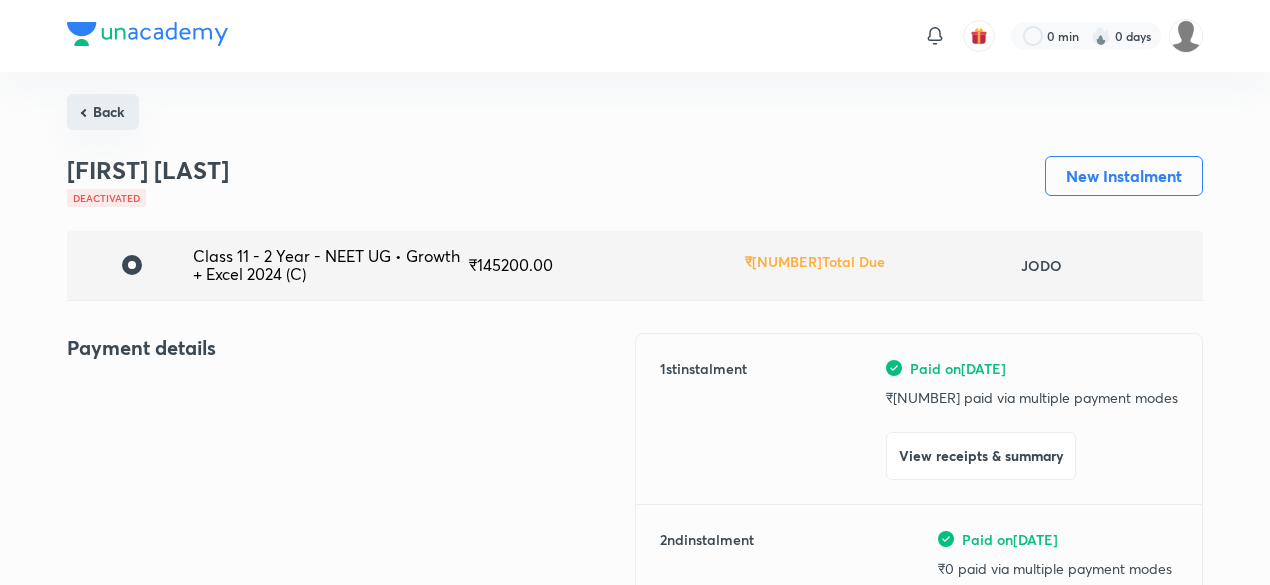 click on "Back" at bounding box center (103, 112) 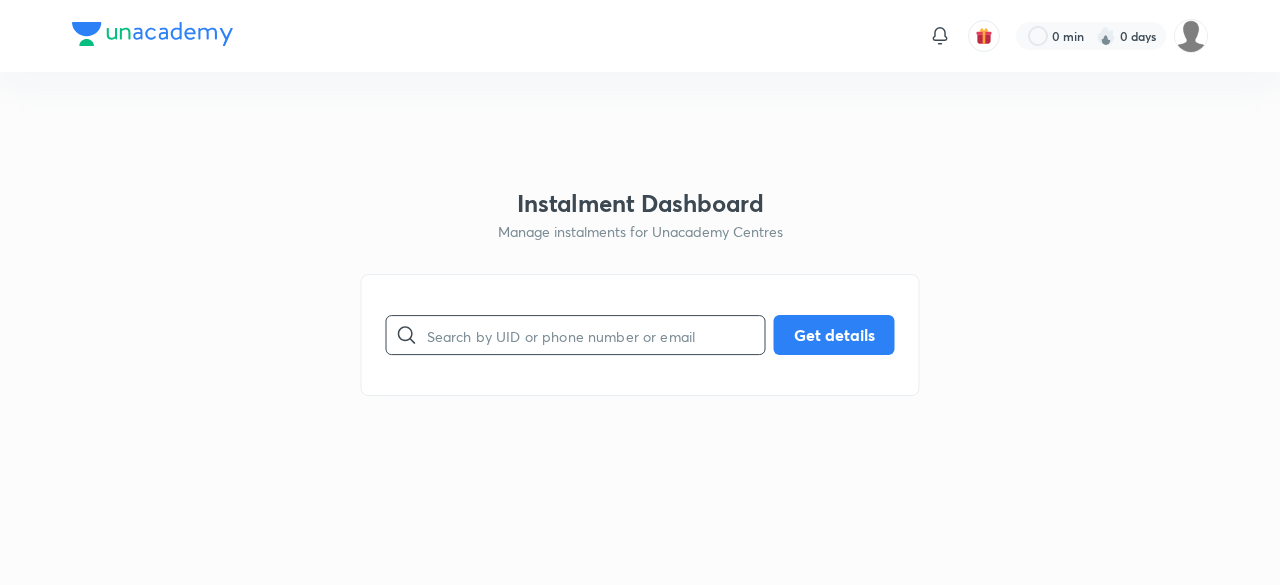 click at bounding box center (596, 335) 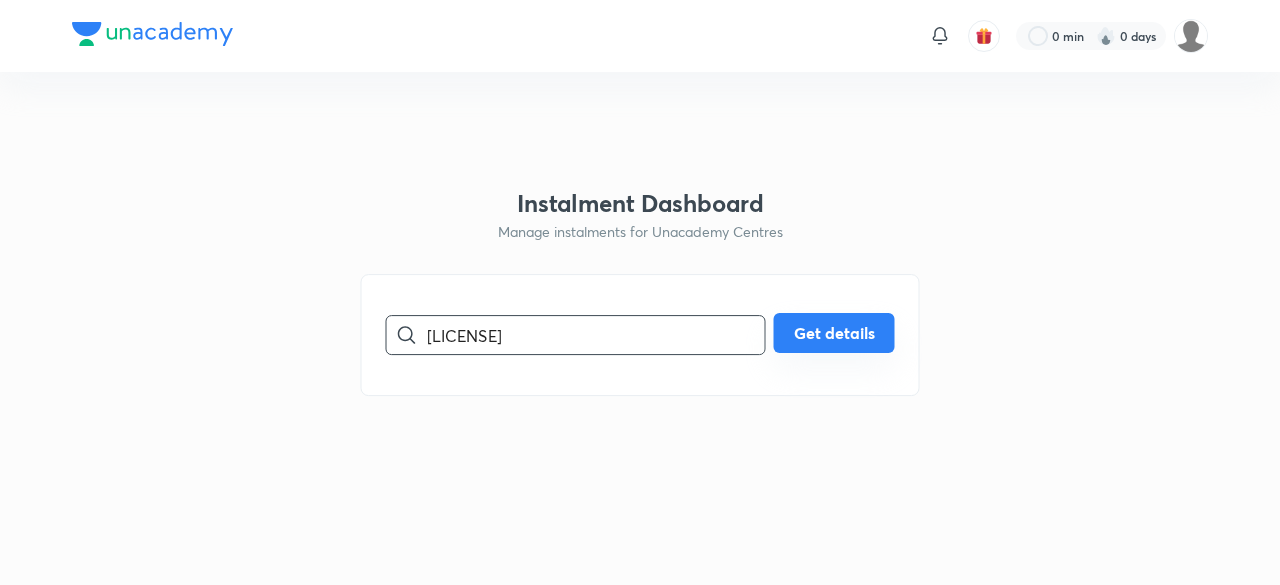 type on "EVGSZ5CE2B" 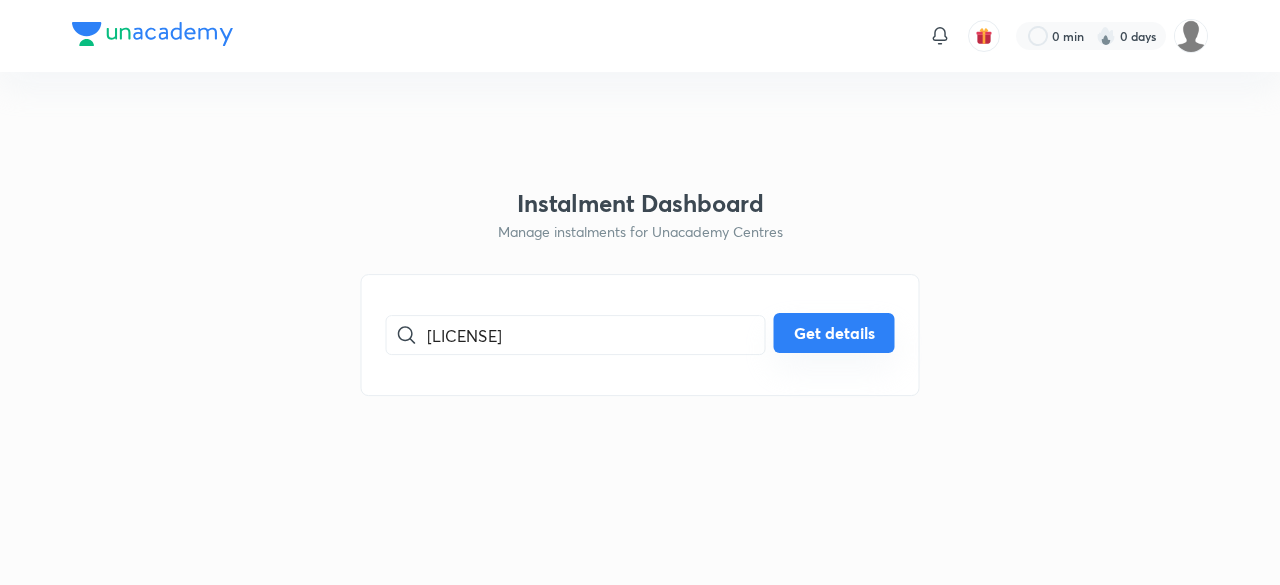click on "Get details" at bounding box center (834, 333) 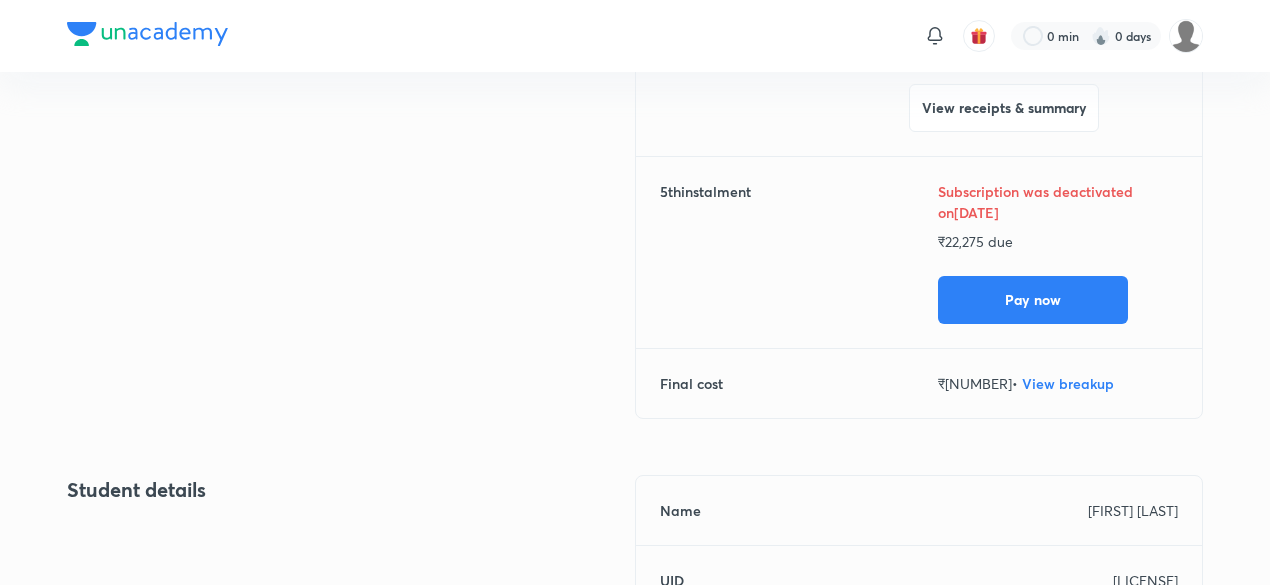 scroll, scrollTop: 864, scrollLeft: 0, axis: vertical 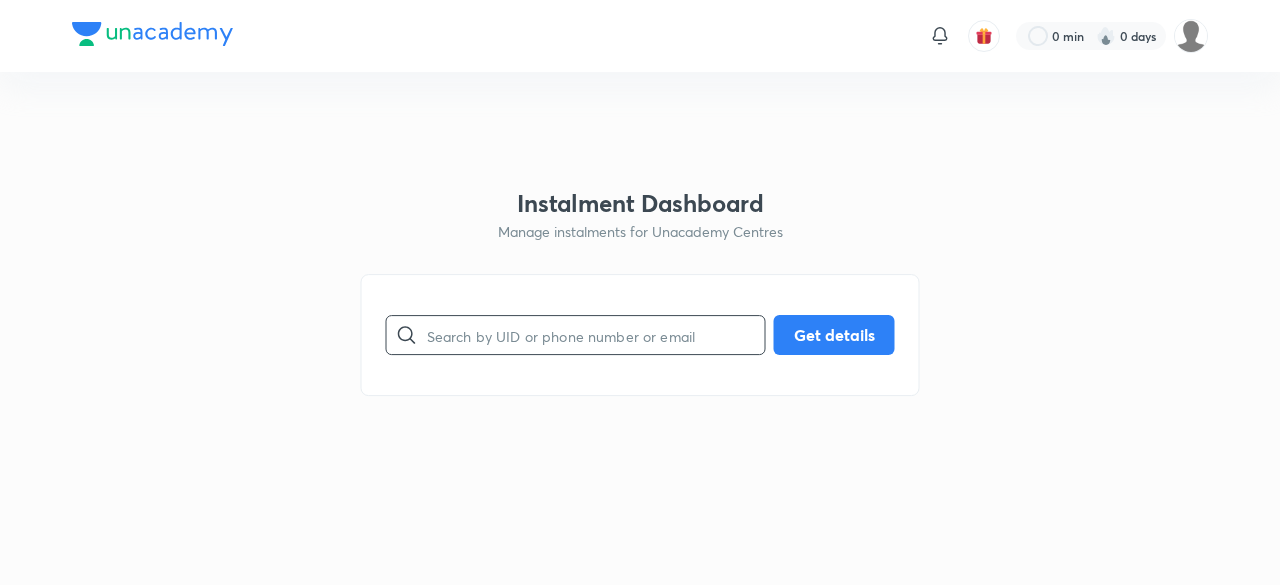 click at bounding box center (596, 335) 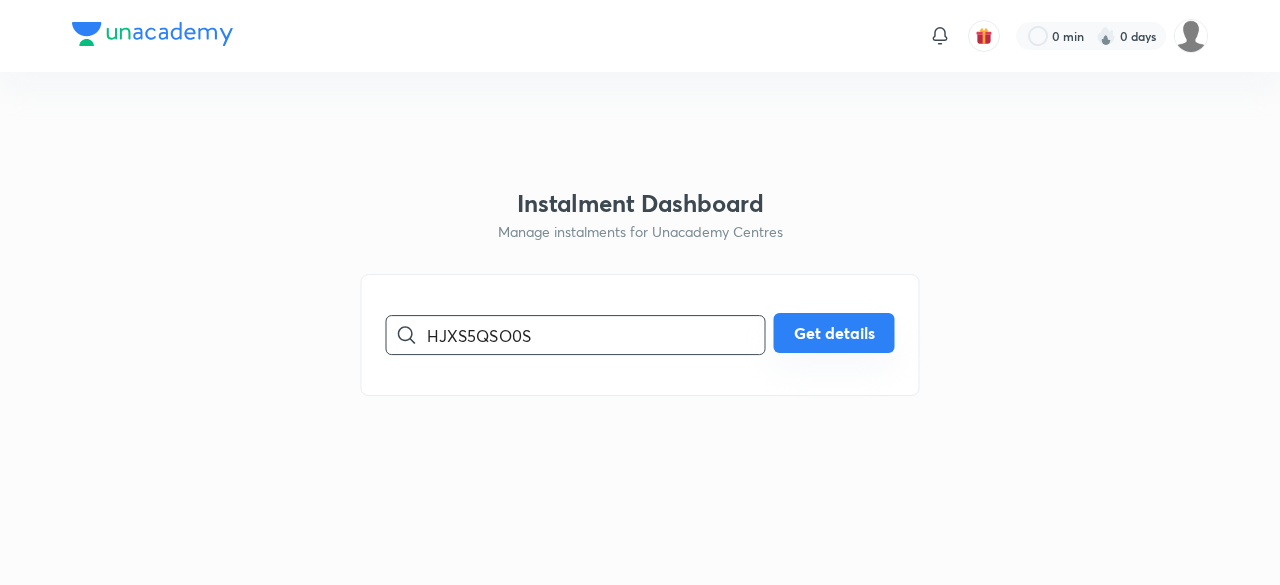 type on "HJXS5QSO0S" 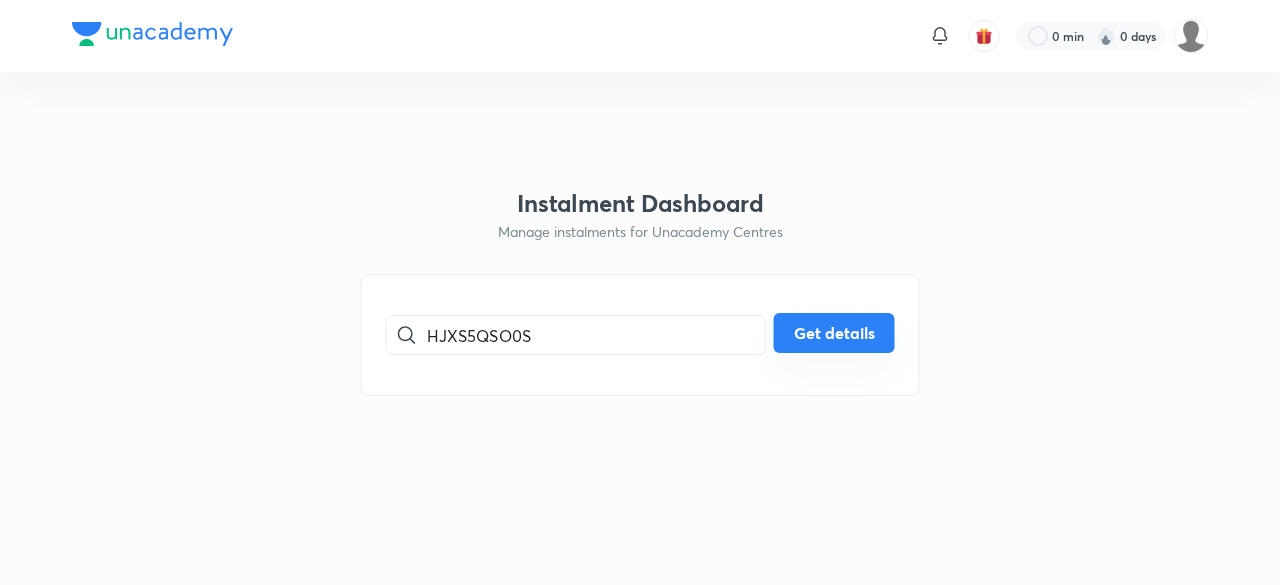 click on "Get details" at bounding box center (834, 333) 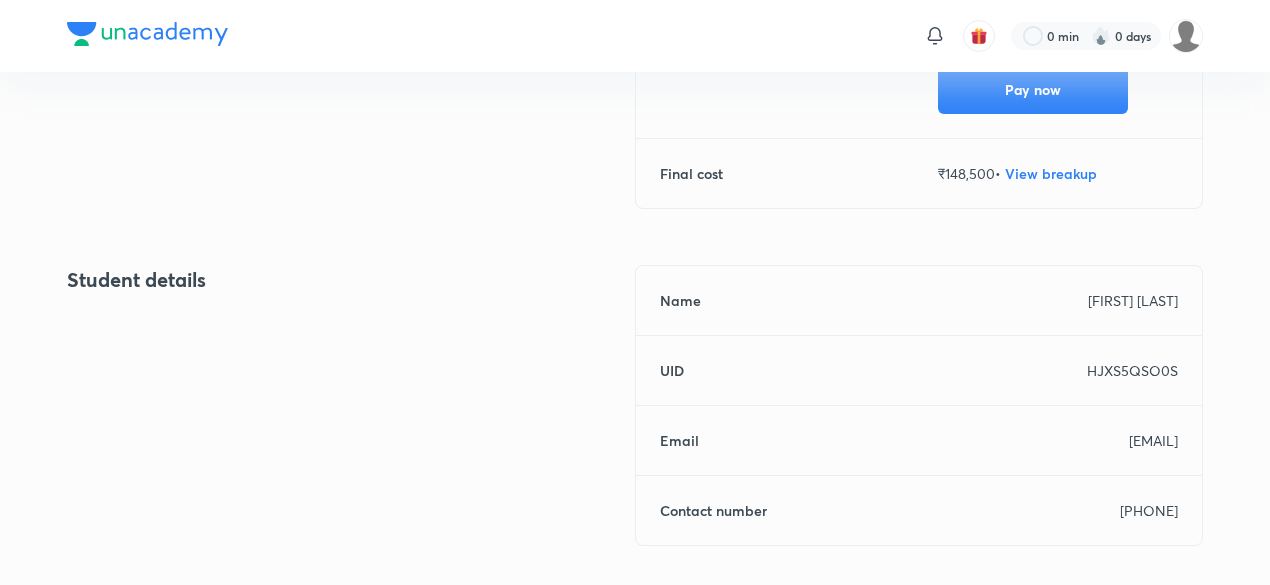 scroll, scrollTop: 1067, scrollLeft: 0, axis: vertical 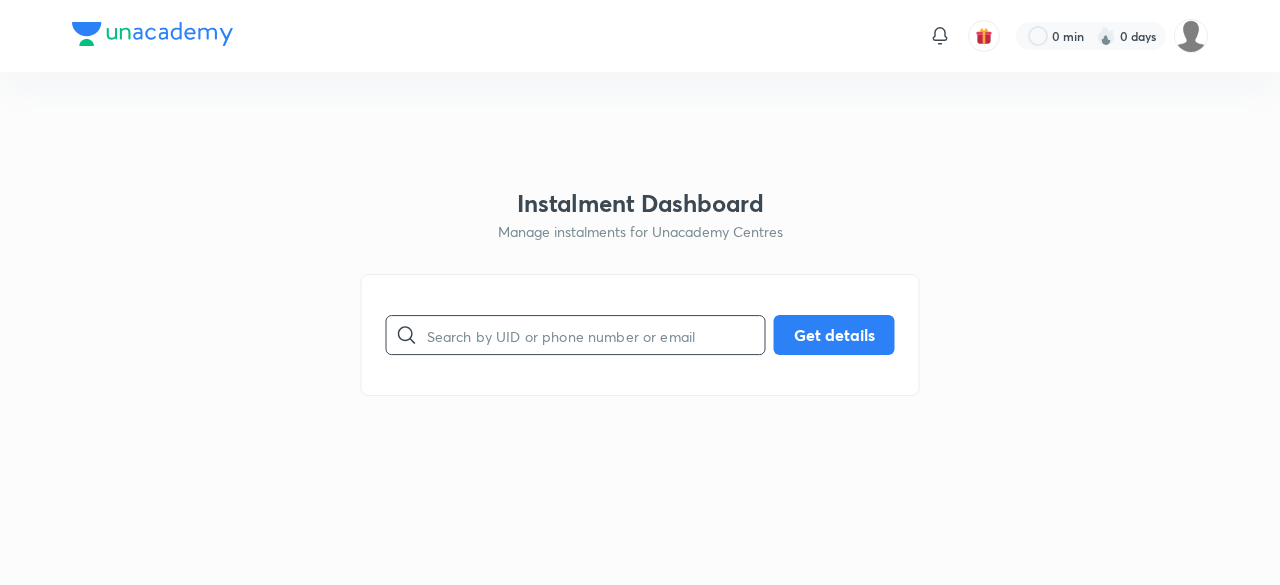 click at bounding box center (596, 335) 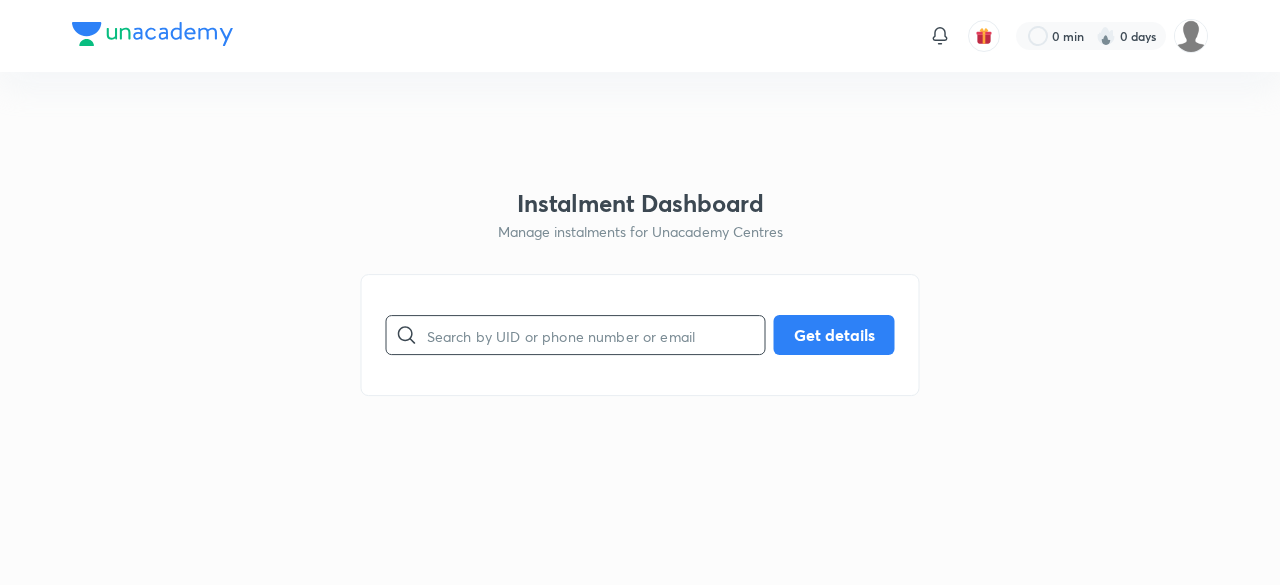 paste on "VP6DCELEW8" 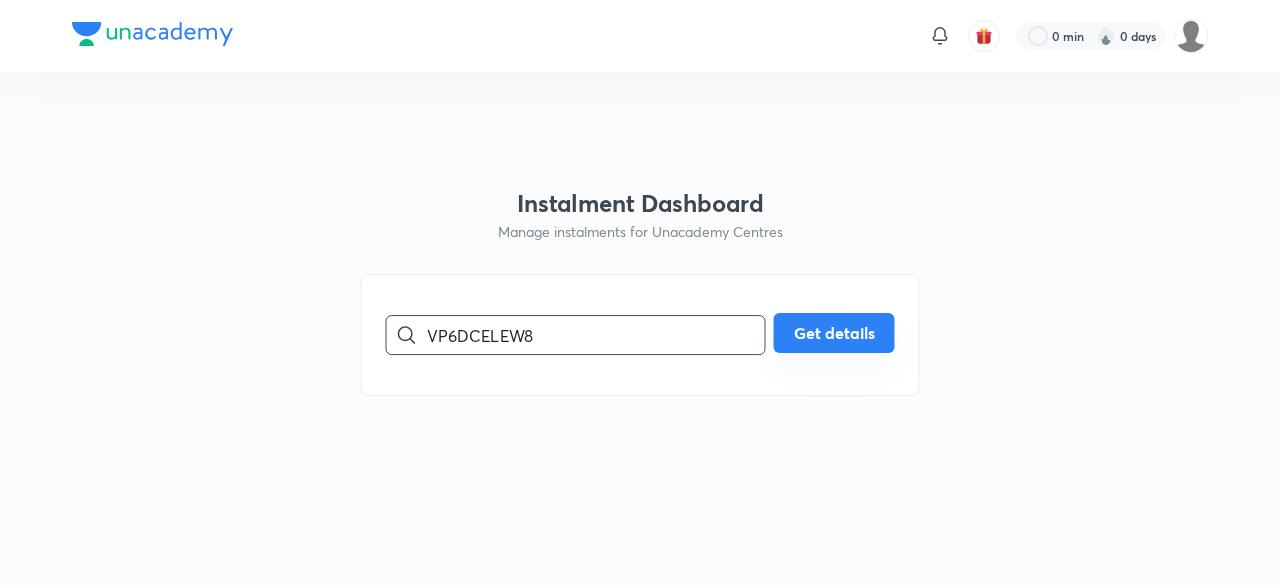 type on "VP6DCELEW8" 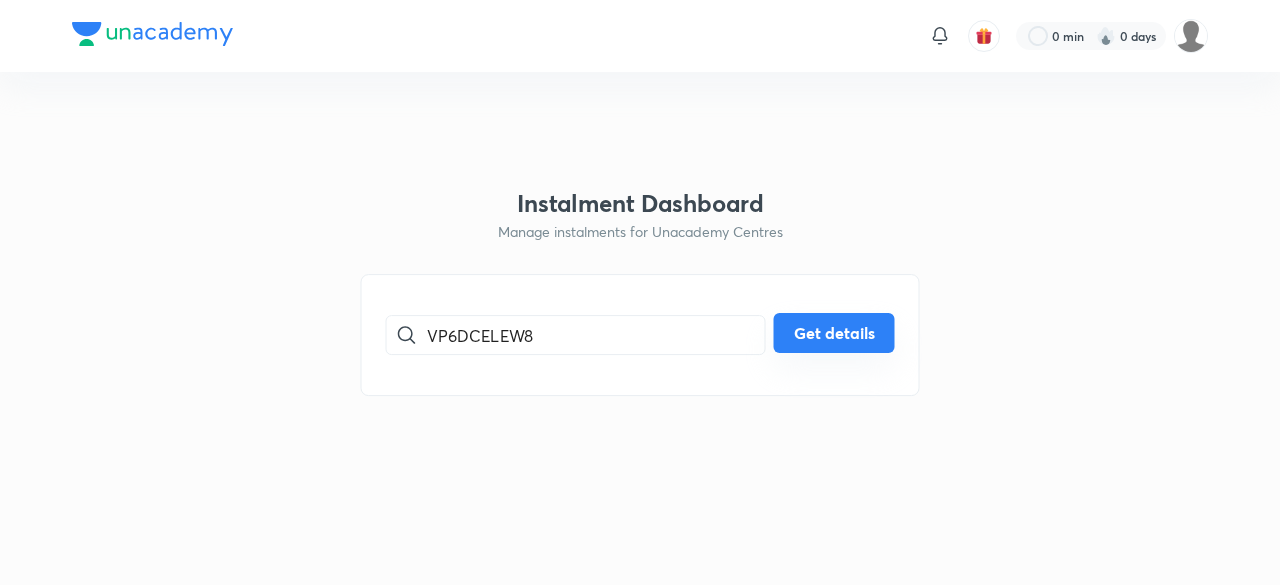 click on "Get details" at bounding box center (834, 333) 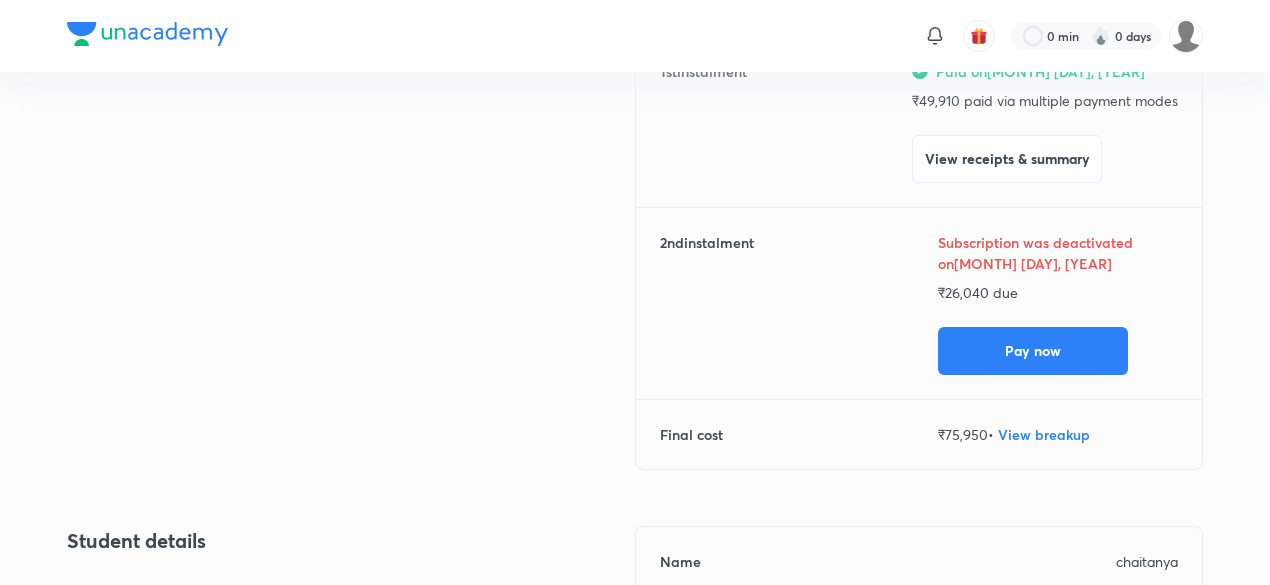 scroll, scrollTop: 300, scrollLeft: 0, axis: vertical 